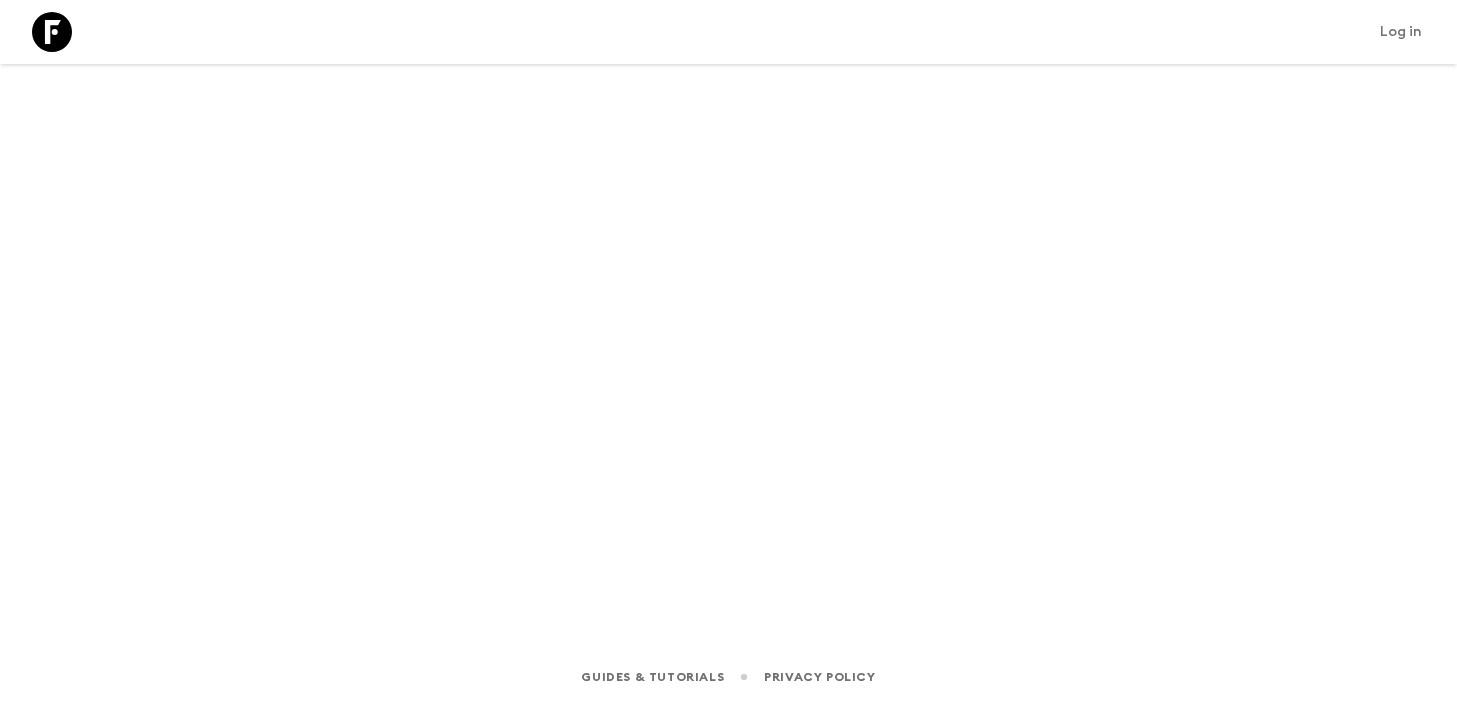 scroll, scrollTop: 0, scrollLeft: 0, axis: both 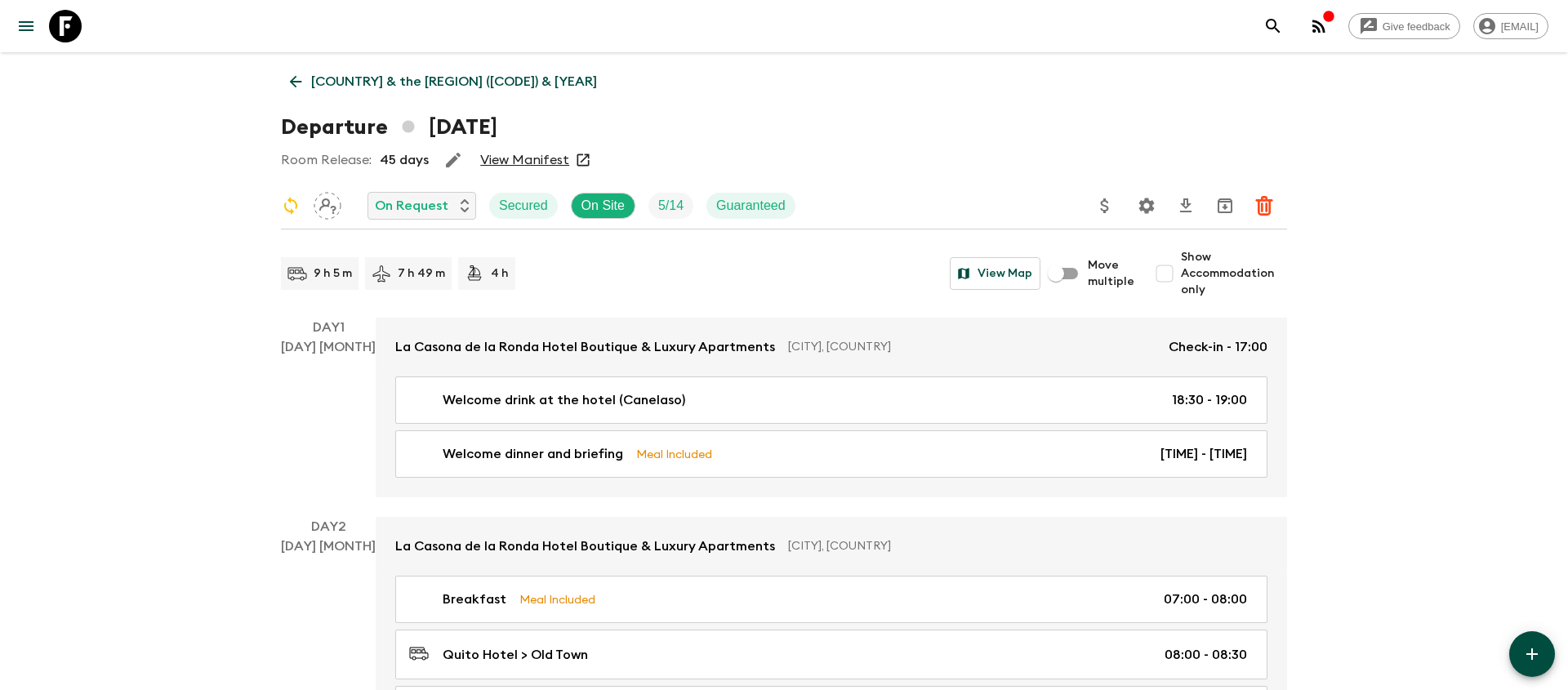 click 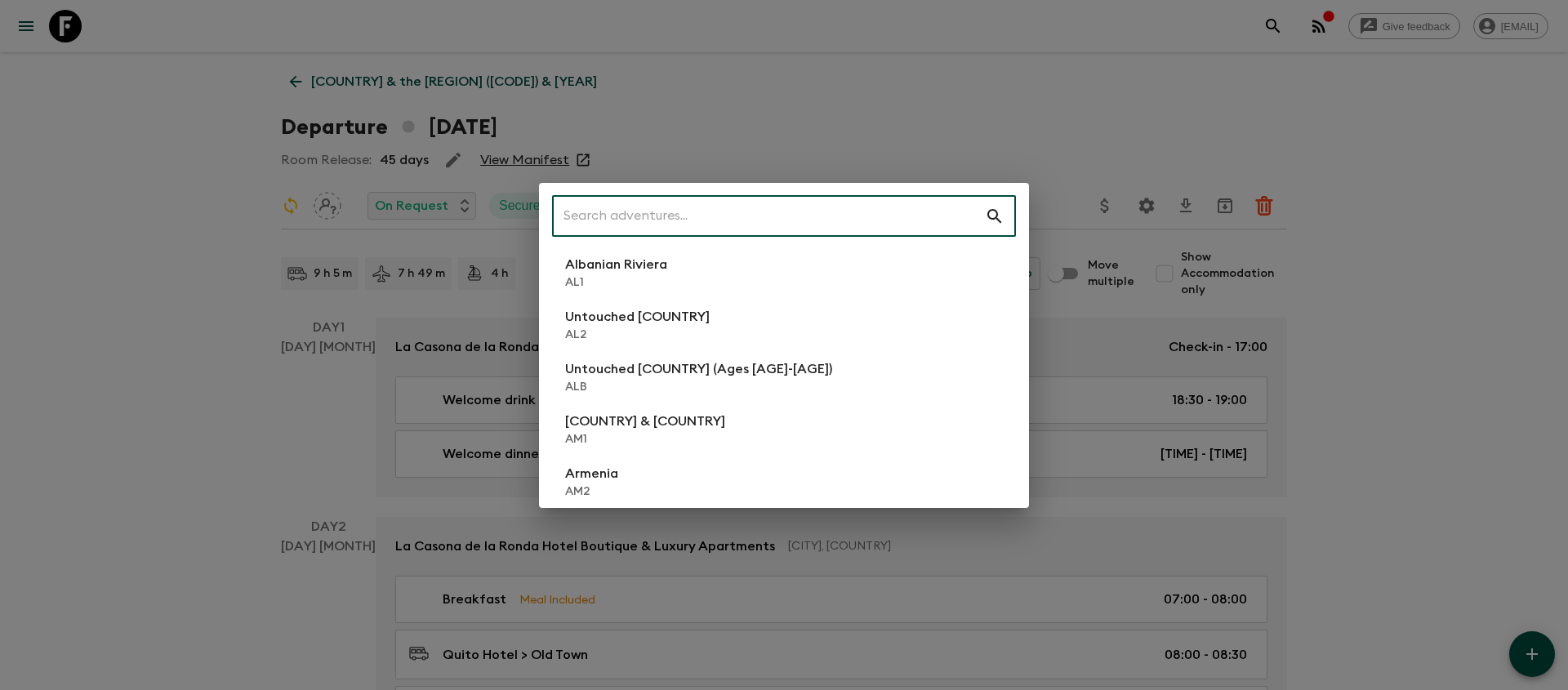 click at bounding box center [768, 216] 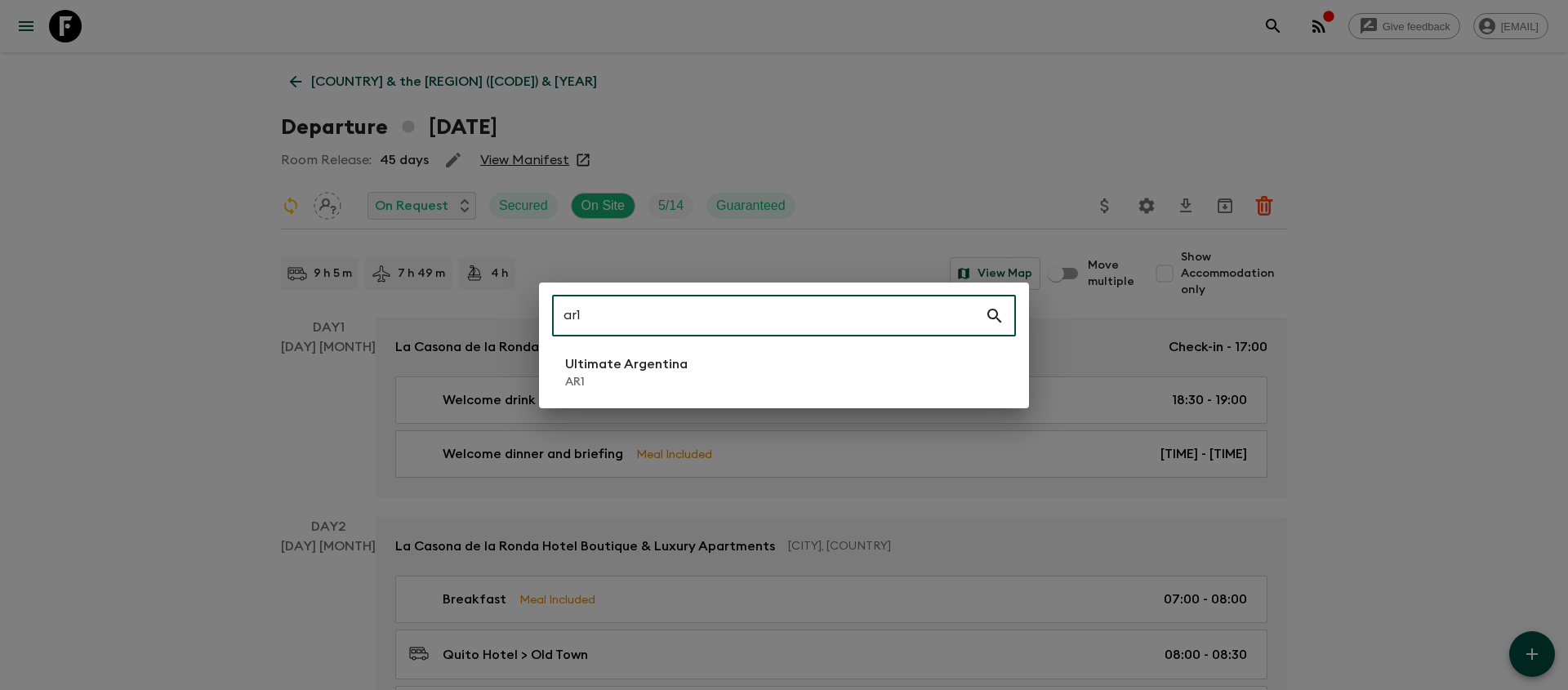 type on "ar1" 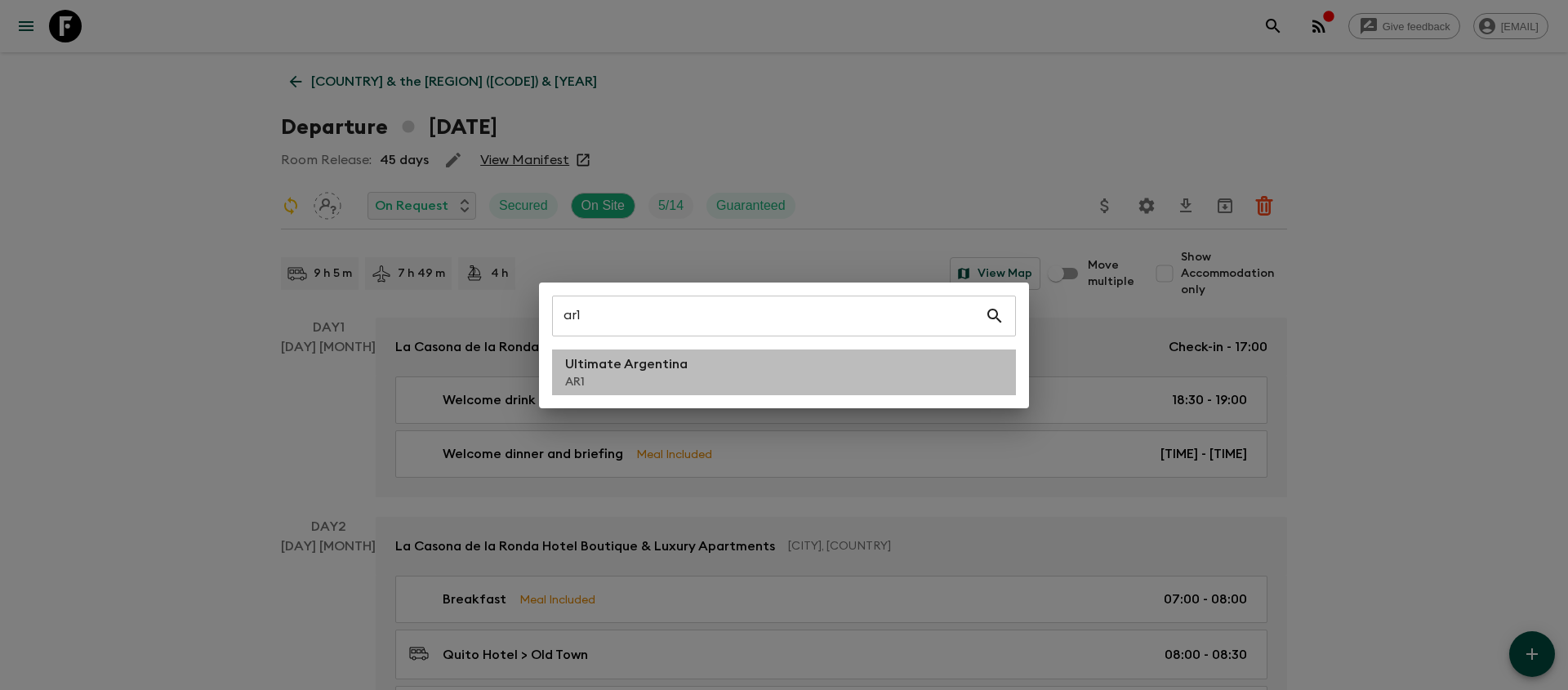 click on "Ultimate [COUNTRY] [CODE]" at bounding box center (784, 372) 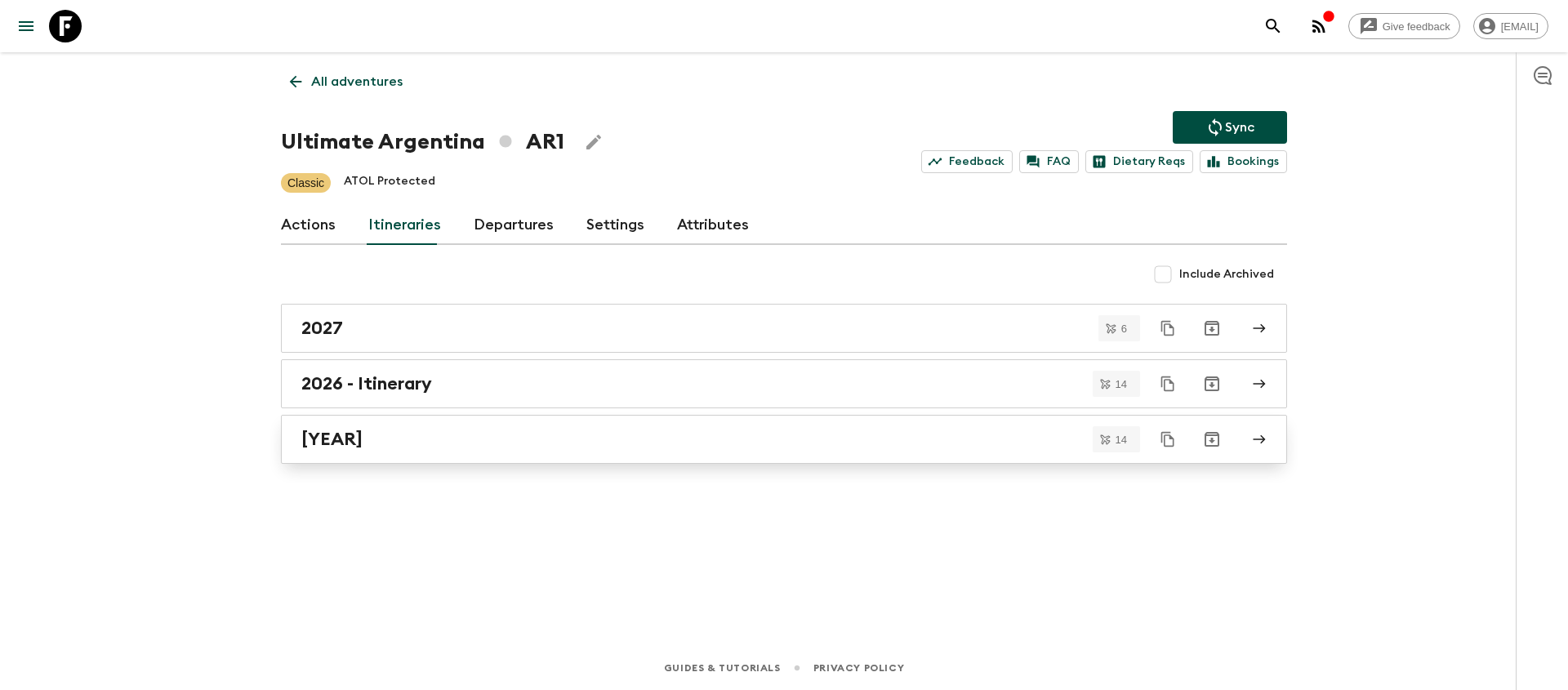 click on "[YEAR]" at bounding box center (768, 439) 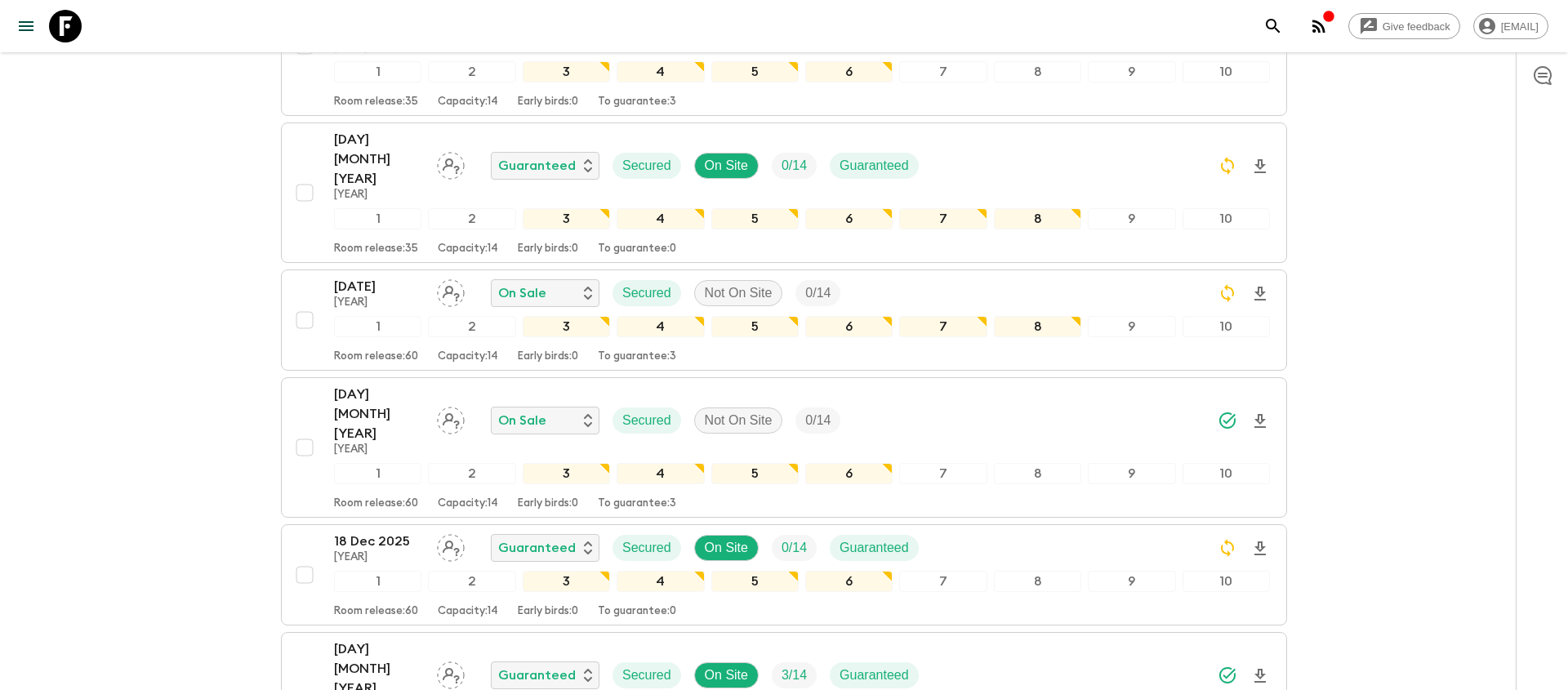 scroll, scrollTop: 1219, scrollLeft: 0, axis: vertical 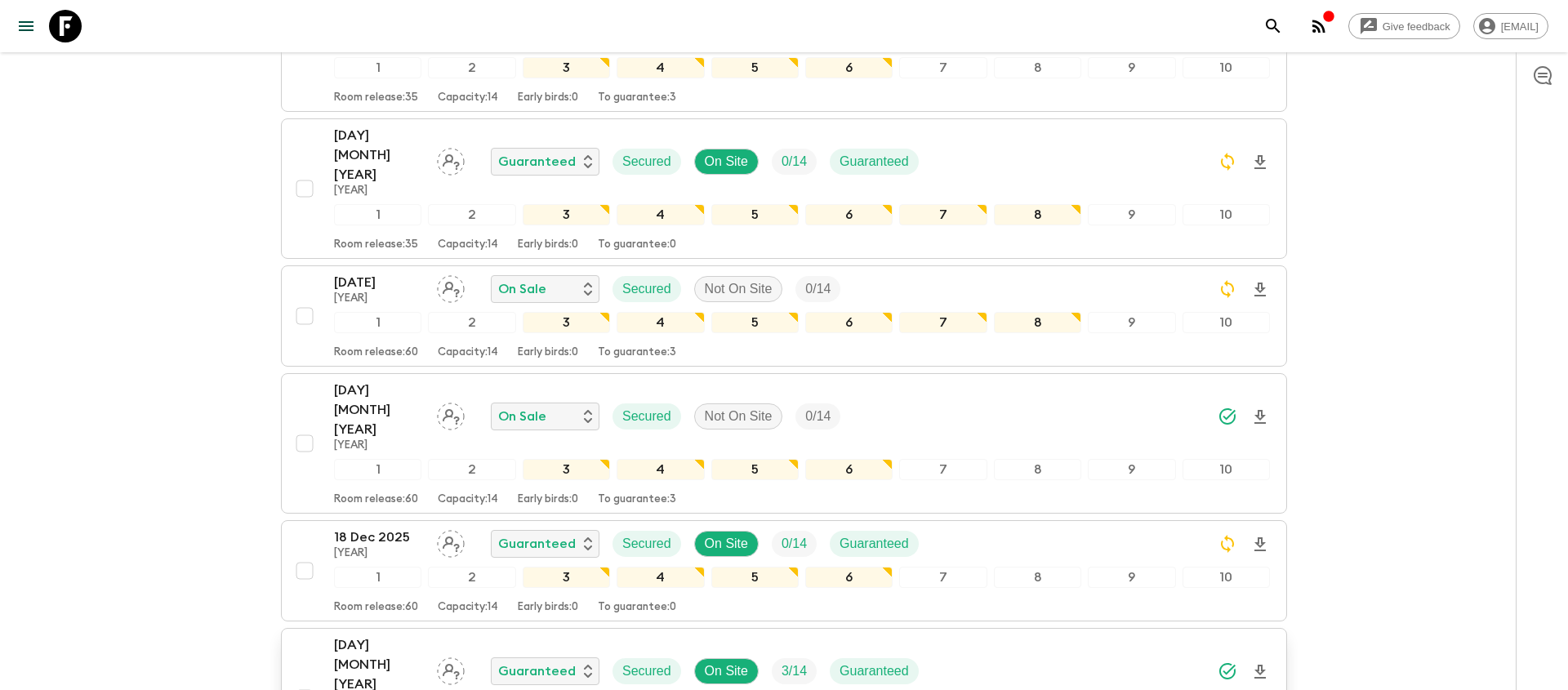 click on "[COUNTRY] [YEAR]  Guaranteed Secured On Site [NUMBER] / [NUMBER] Guaranteed" at bounding box center [802, 671] 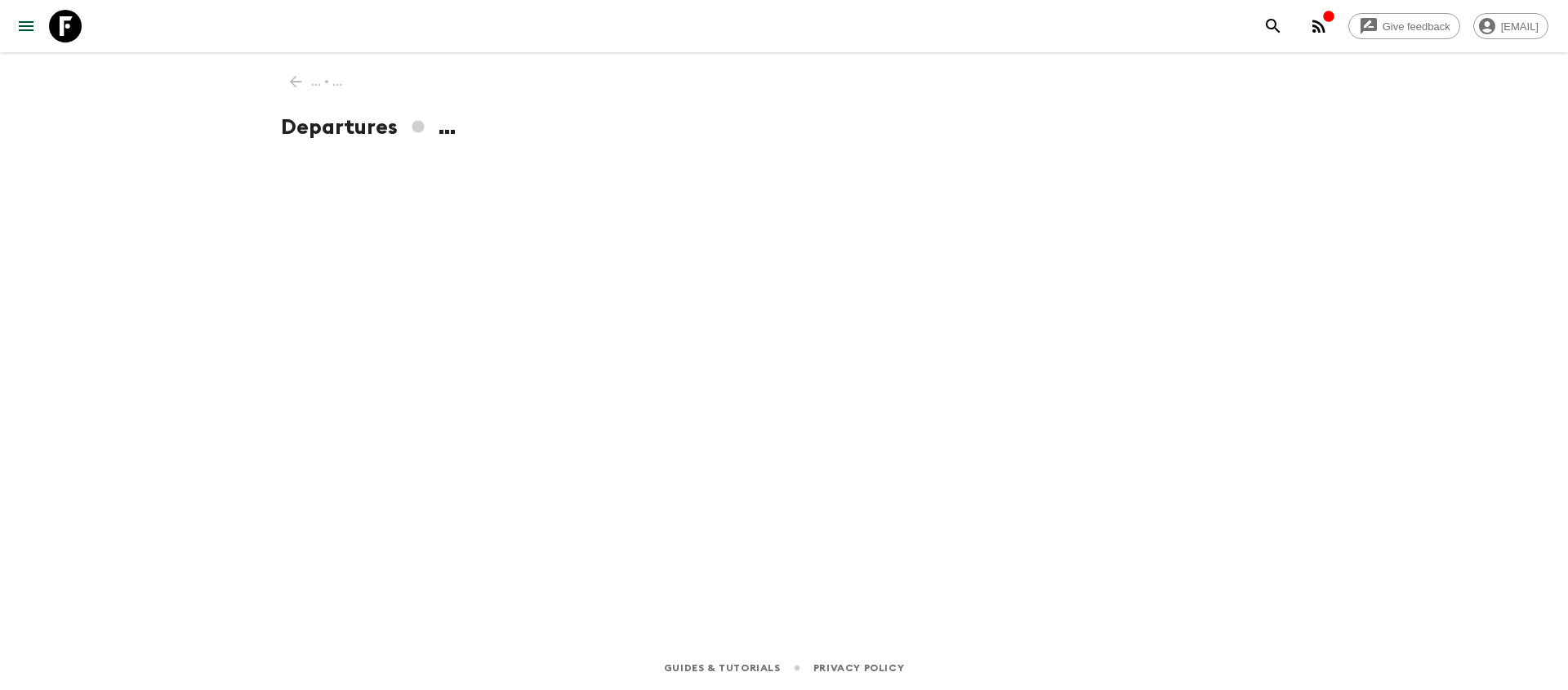 scroll, scrollTop: 0, scrollLeft: 0, axis: both 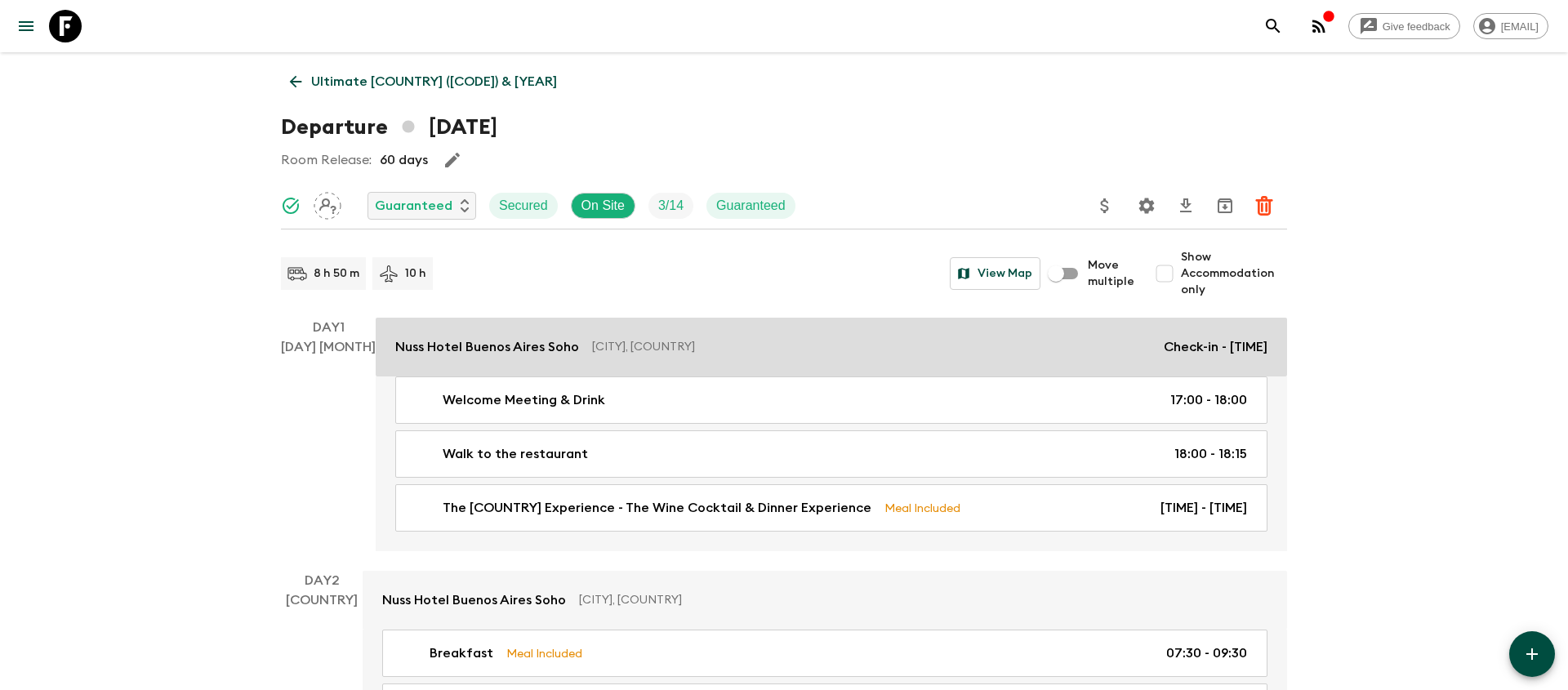 click on "[CITY], [COUNTRY]" at bounding box center (871, 347) 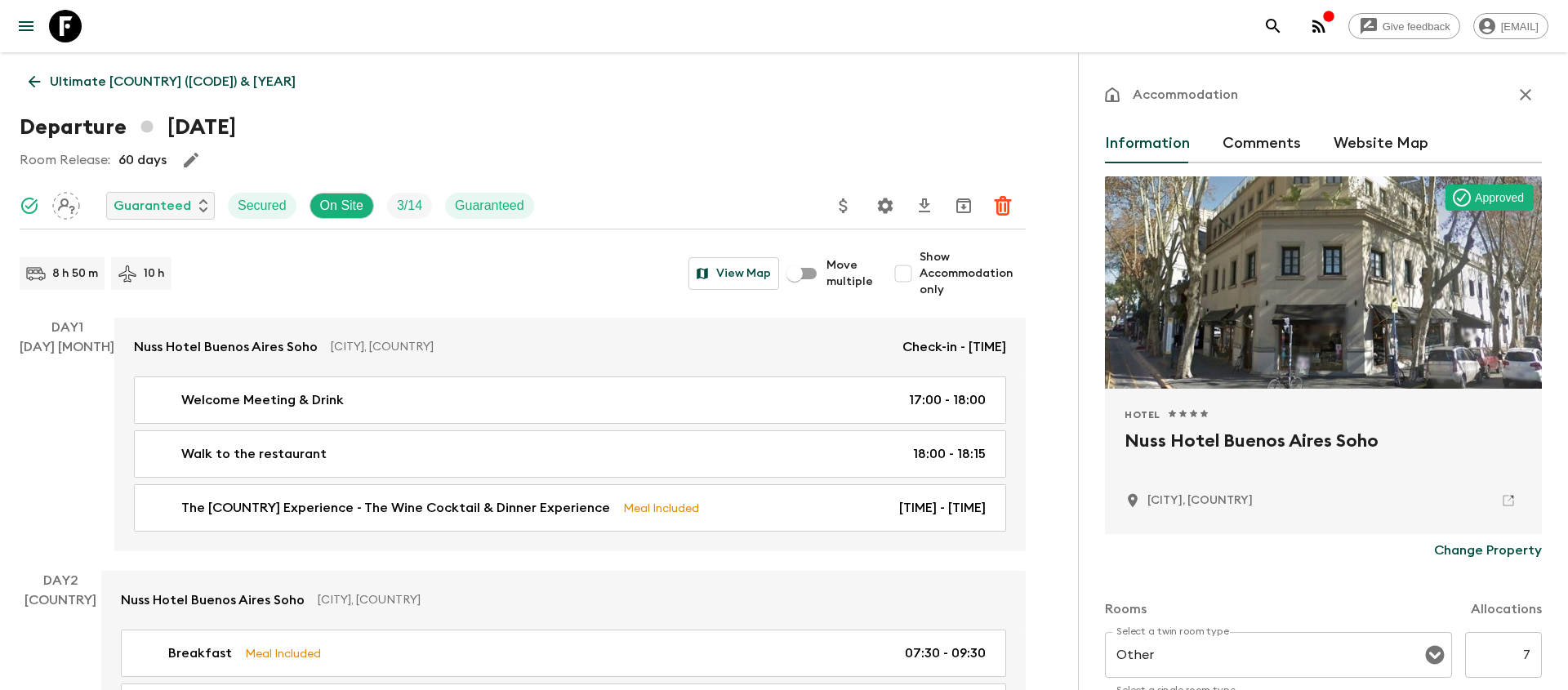 click on "Nuss Hotel Buenos Aires Soho" at bounding box center (1323, 454) 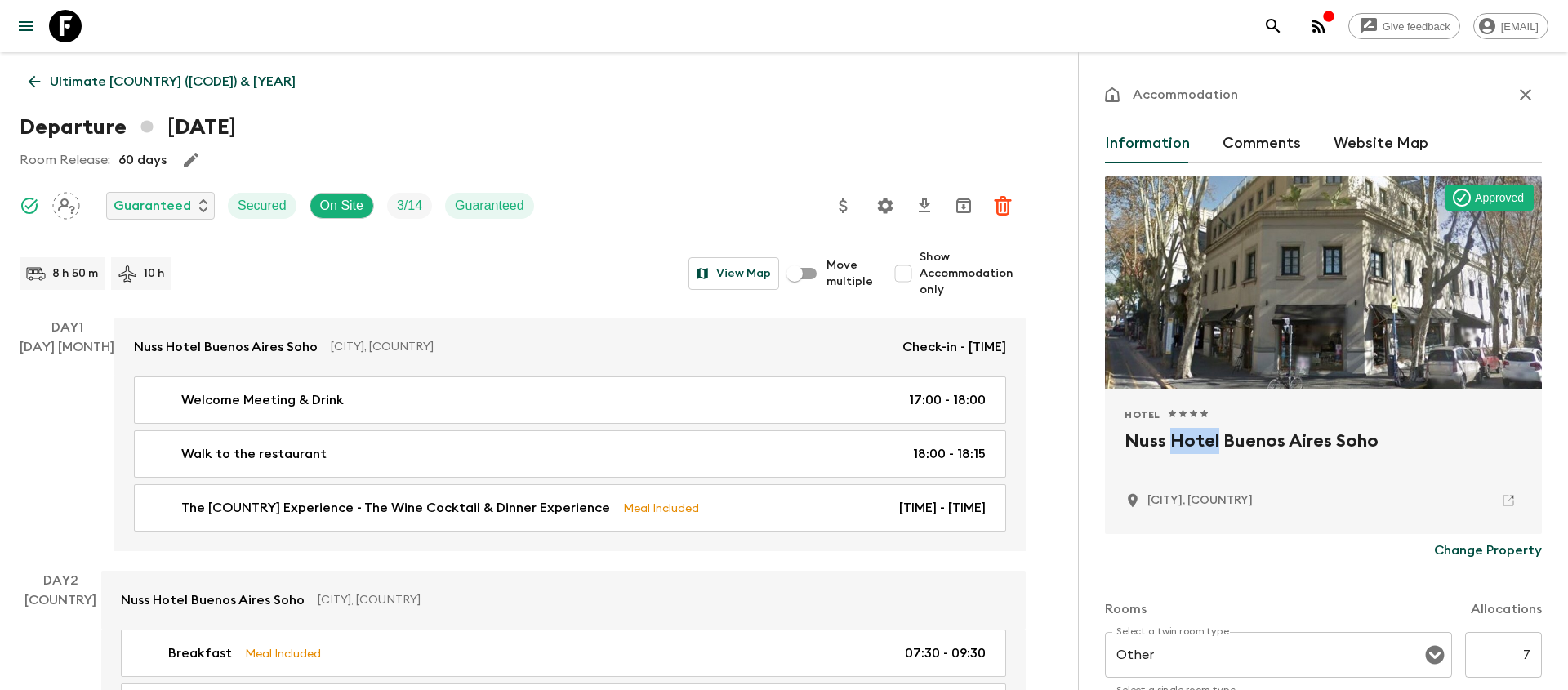 click on "Nuss Hotel Buenos Aires Soho" at bounding box center [1323, 454] 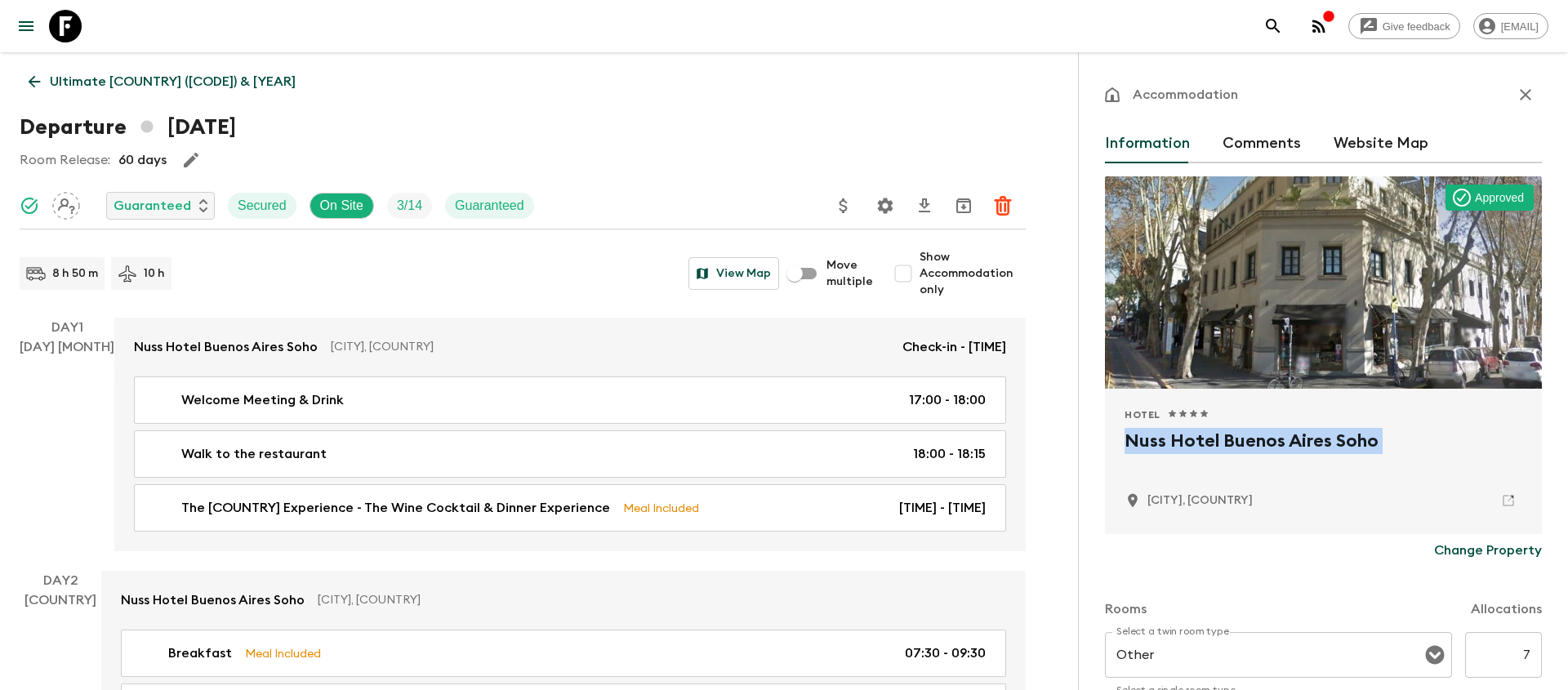 click on "Nuss Hotel Buenos Aires Soho" at bounding box center [1323, 454] 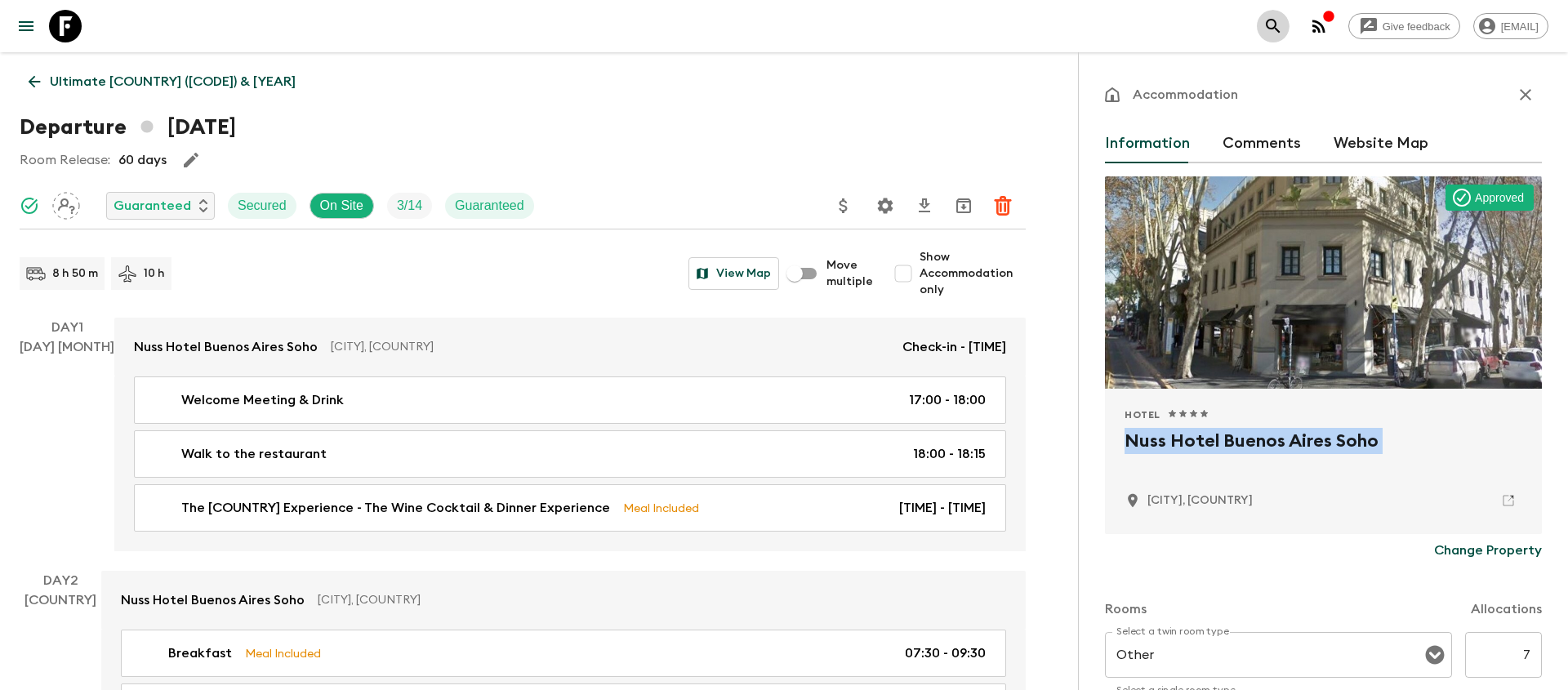 click 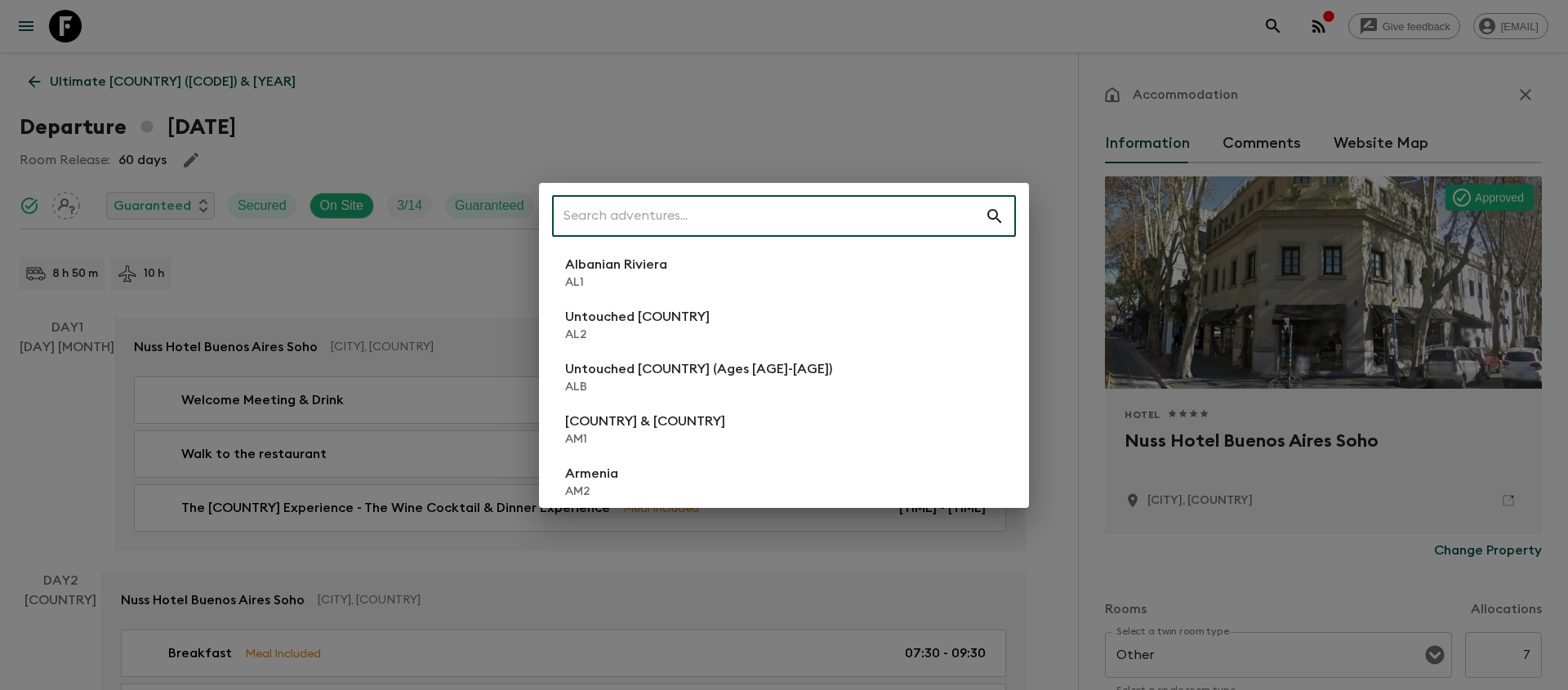 click at bounding box center (768, 216) 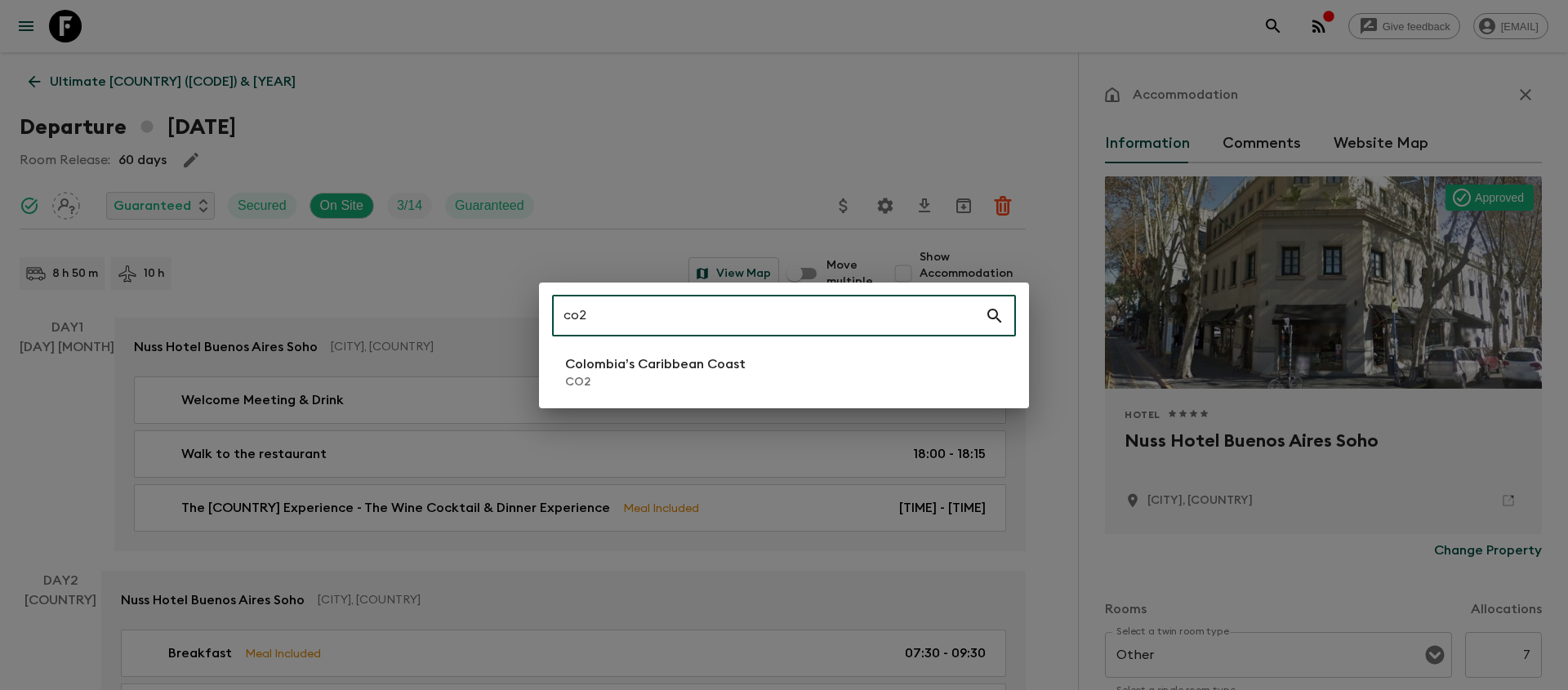 type on "co2" 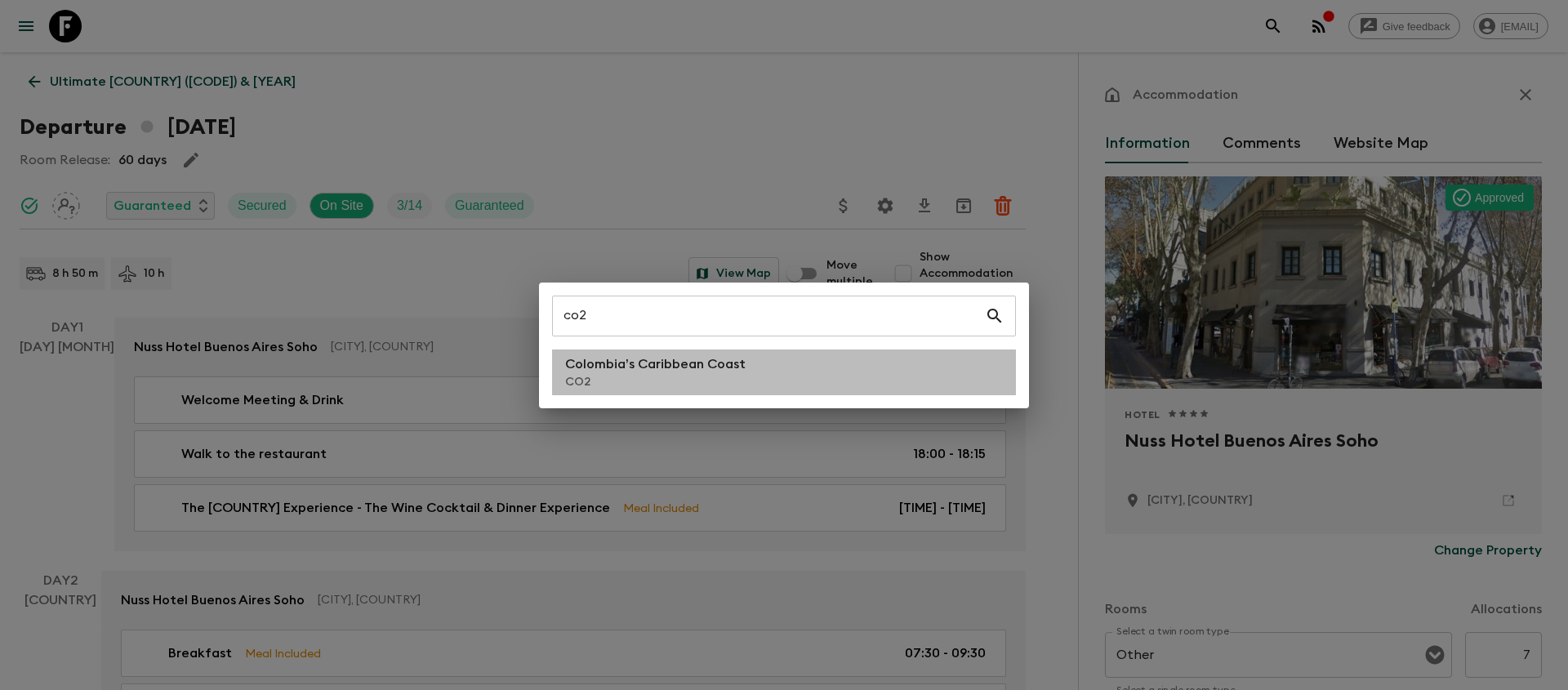 click on "Colombia’s Caribbean Coast" at bounding box center [655, 364] 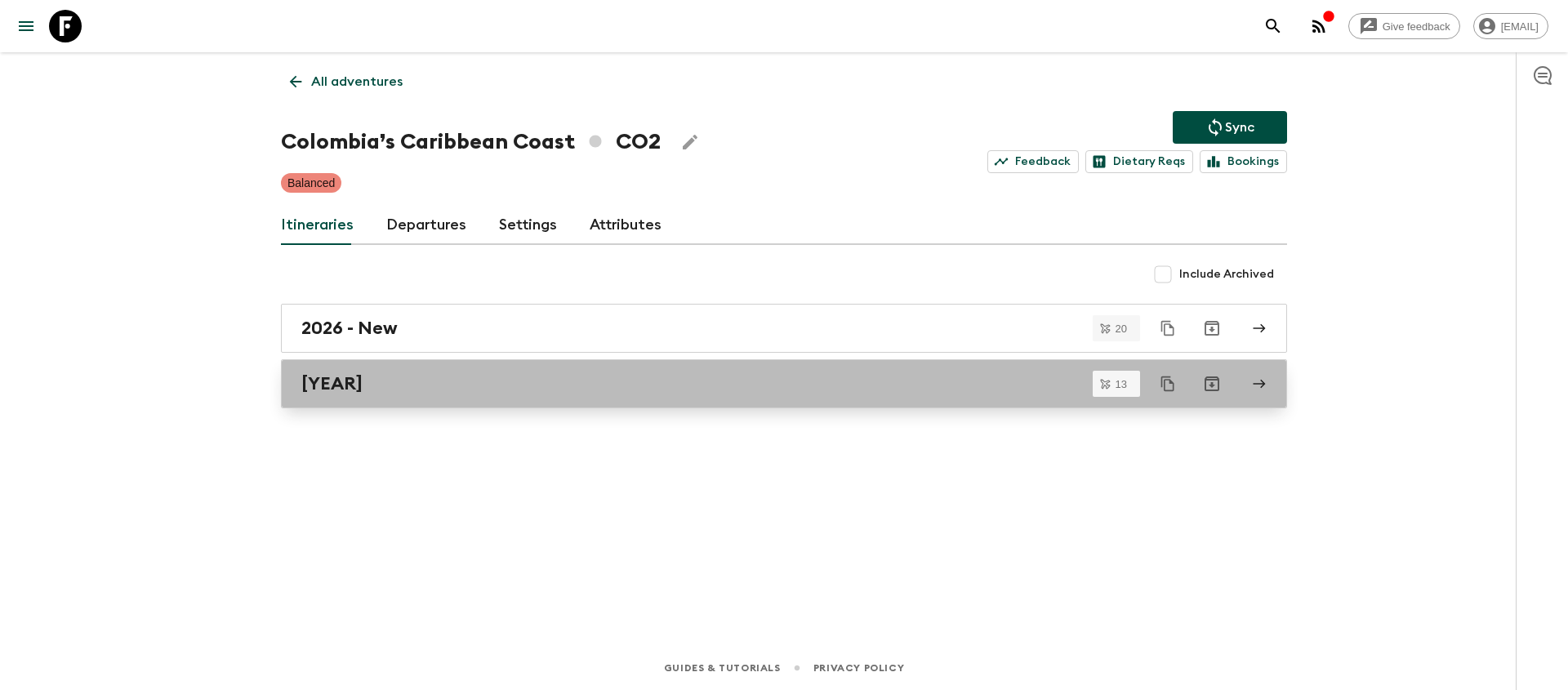 click on "[YEAR]" at bounding box center [784, 384] 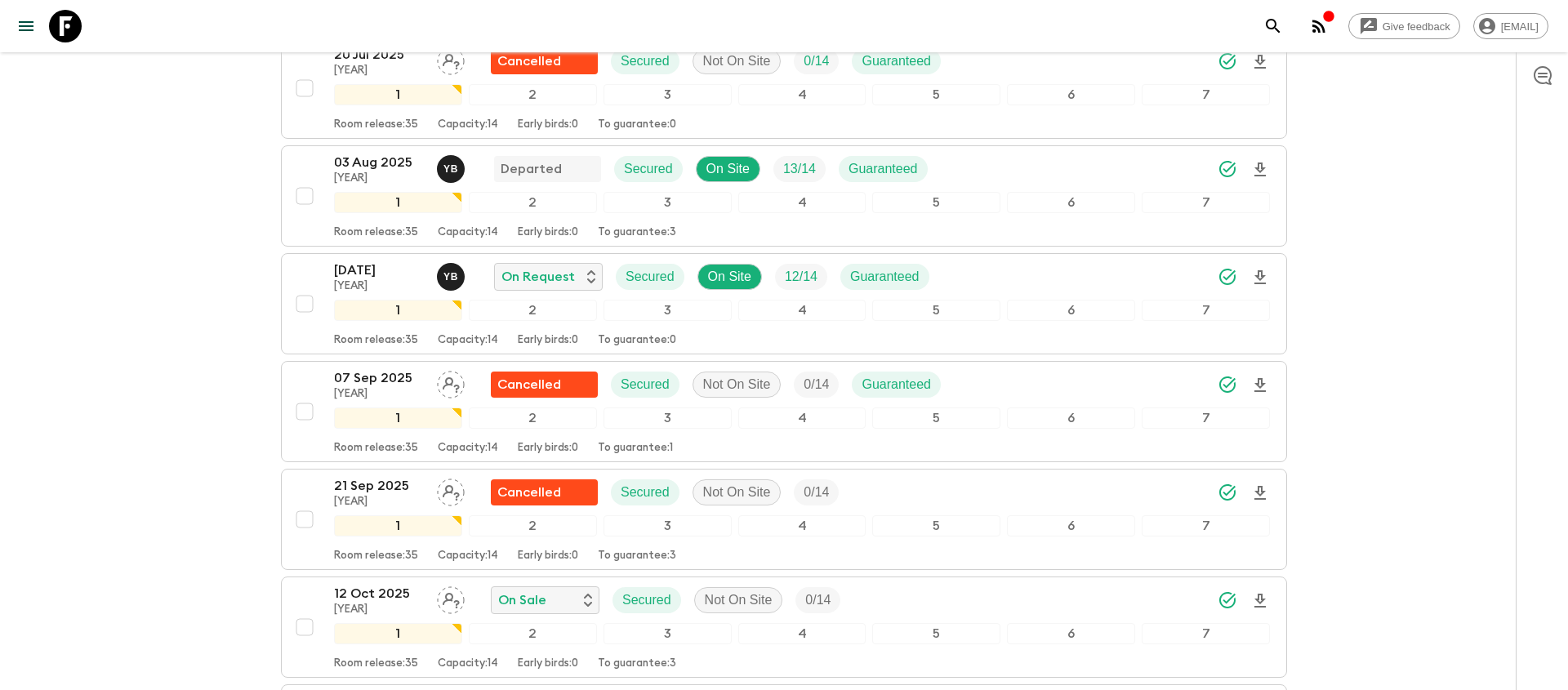 scroll, scrollTop: 283, scrollLeft: 0, axis: vertical 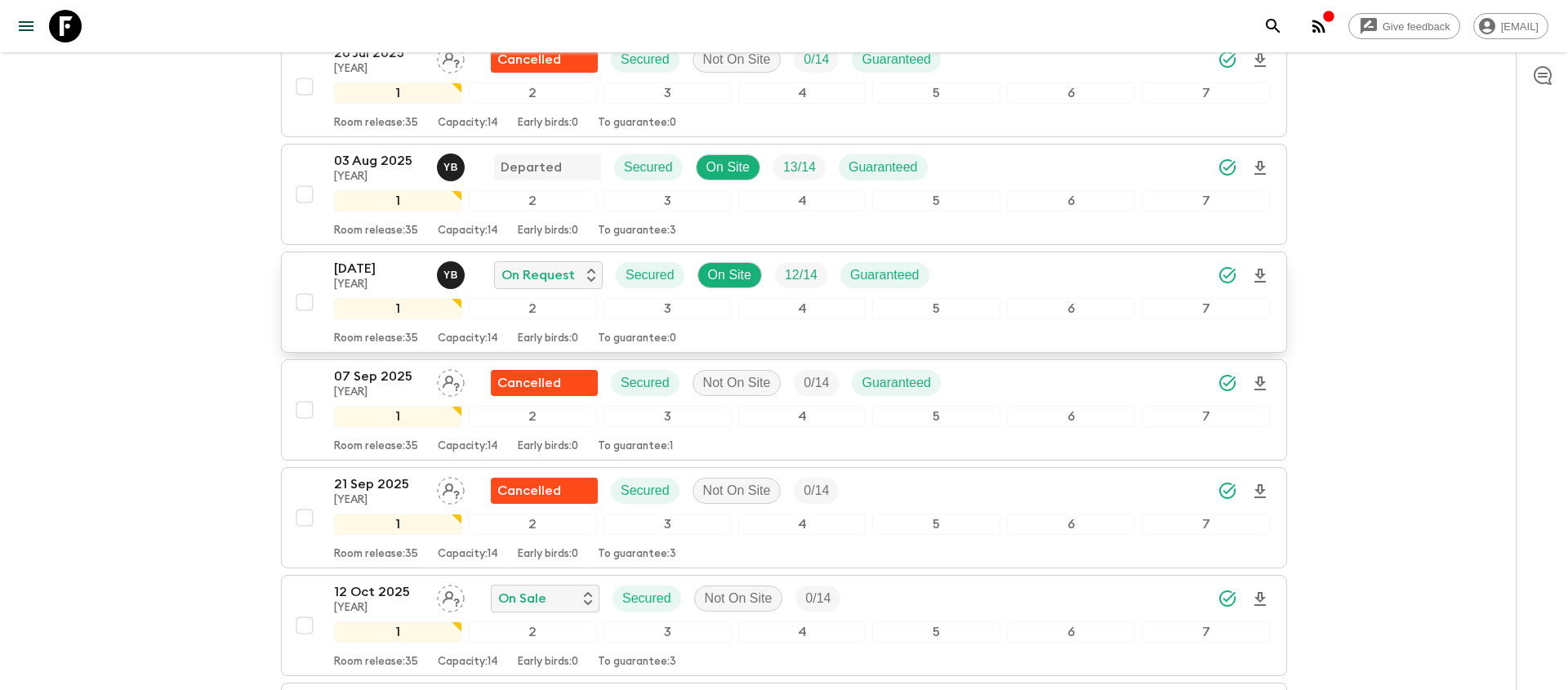 click on "[DAY] [MONTH] [YEAR] [YEAR] Y B On Request Secured On Site [NUMBER] / [NUMBER] Guaranteed" at bounding box center (802, 275) 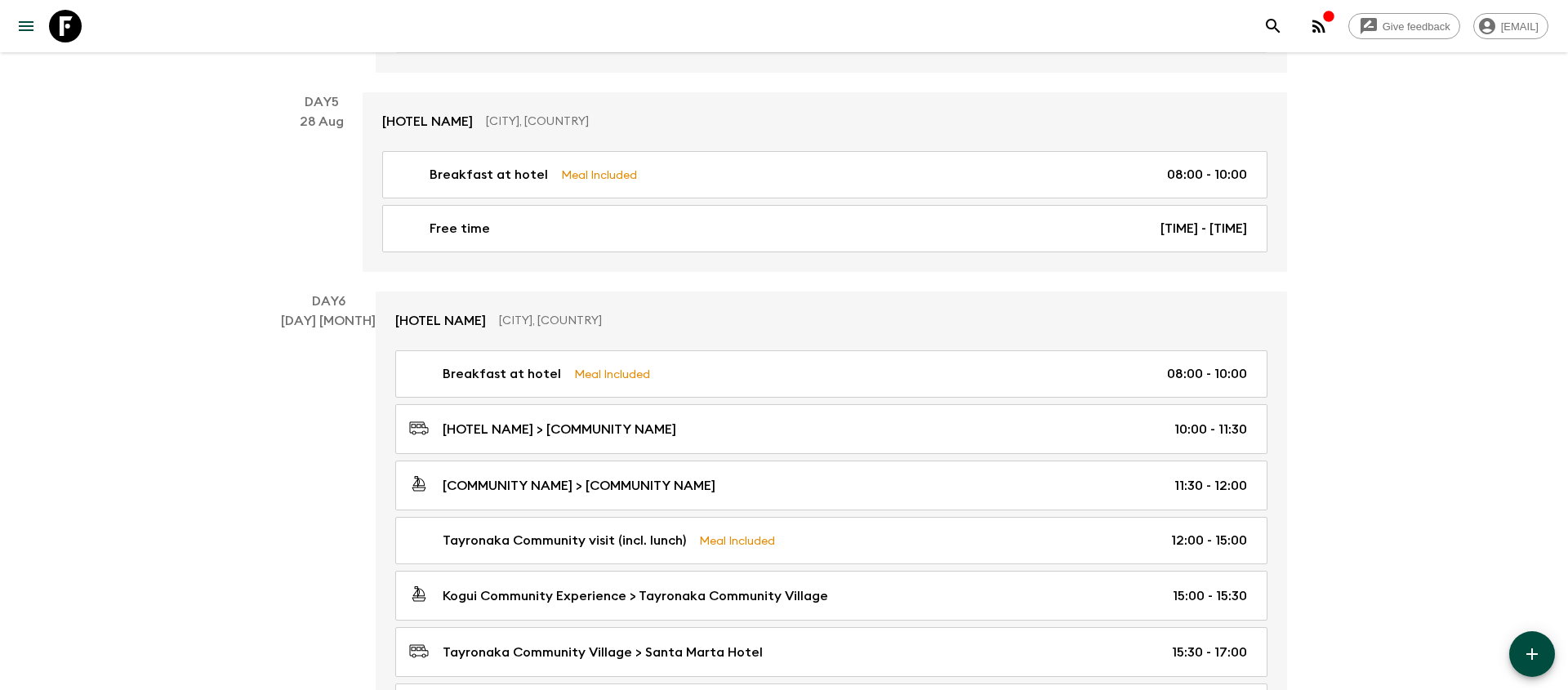 scroll, scrollTop: 2174, scrollLeft: 0, axis: vertical 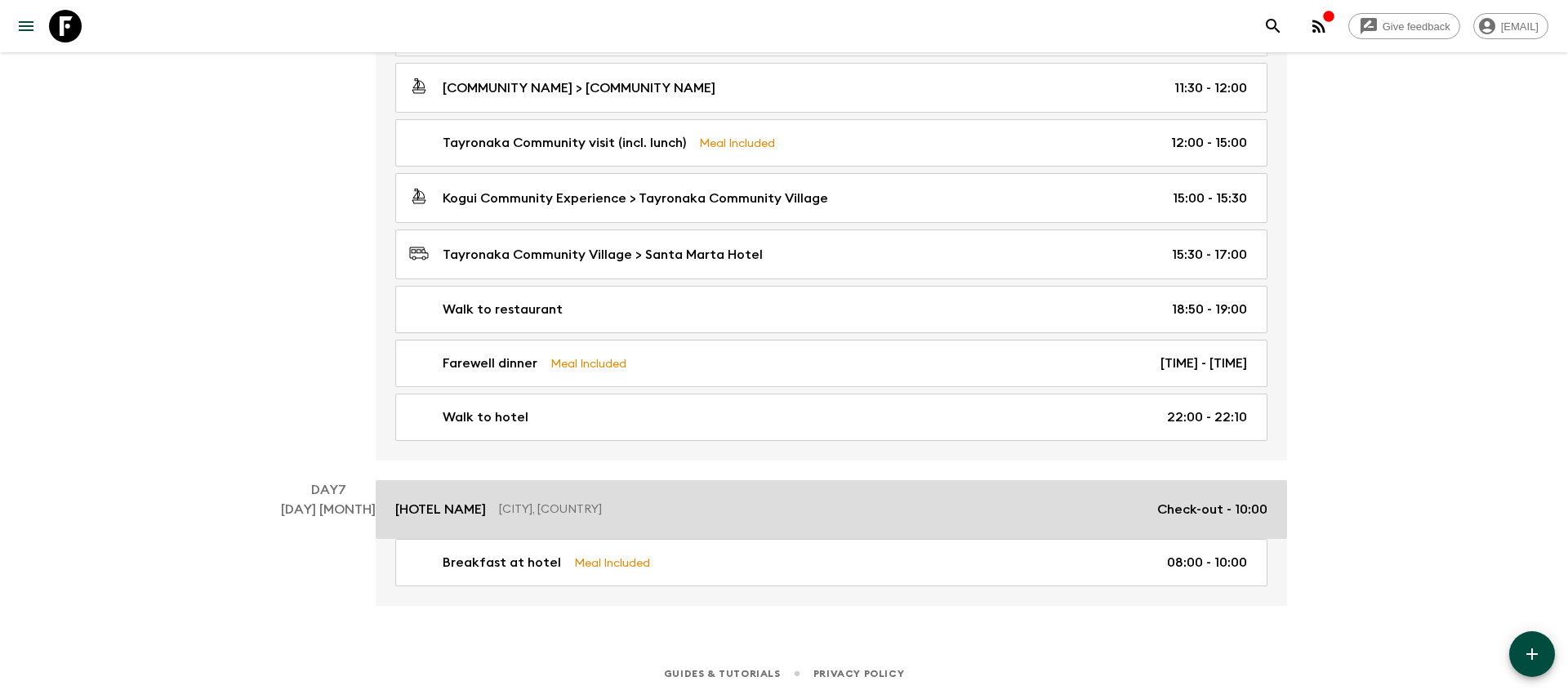 click on "[CITY], [COUNTRY]" at bounding box center [822, 510] 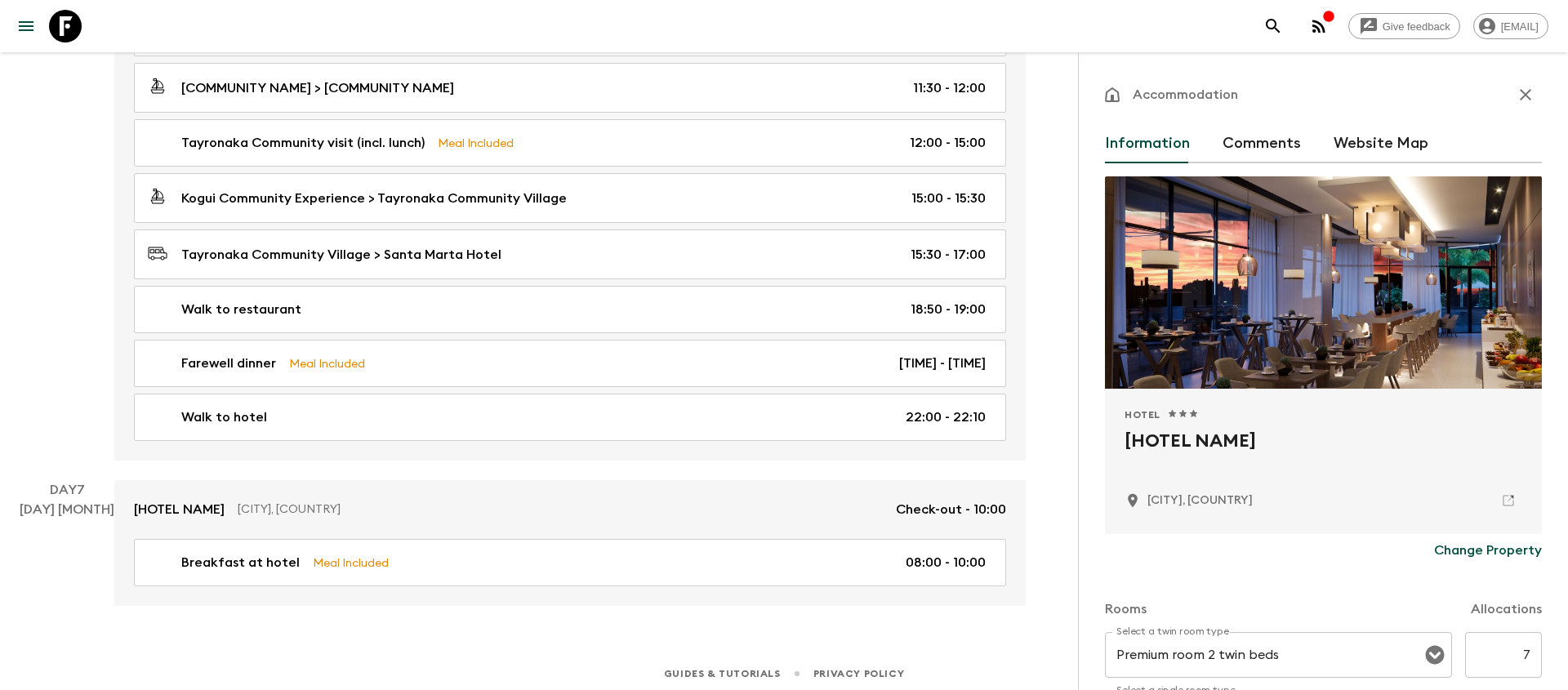 click on "[HOTEL NAME]" at bounding box center [1323, 454] 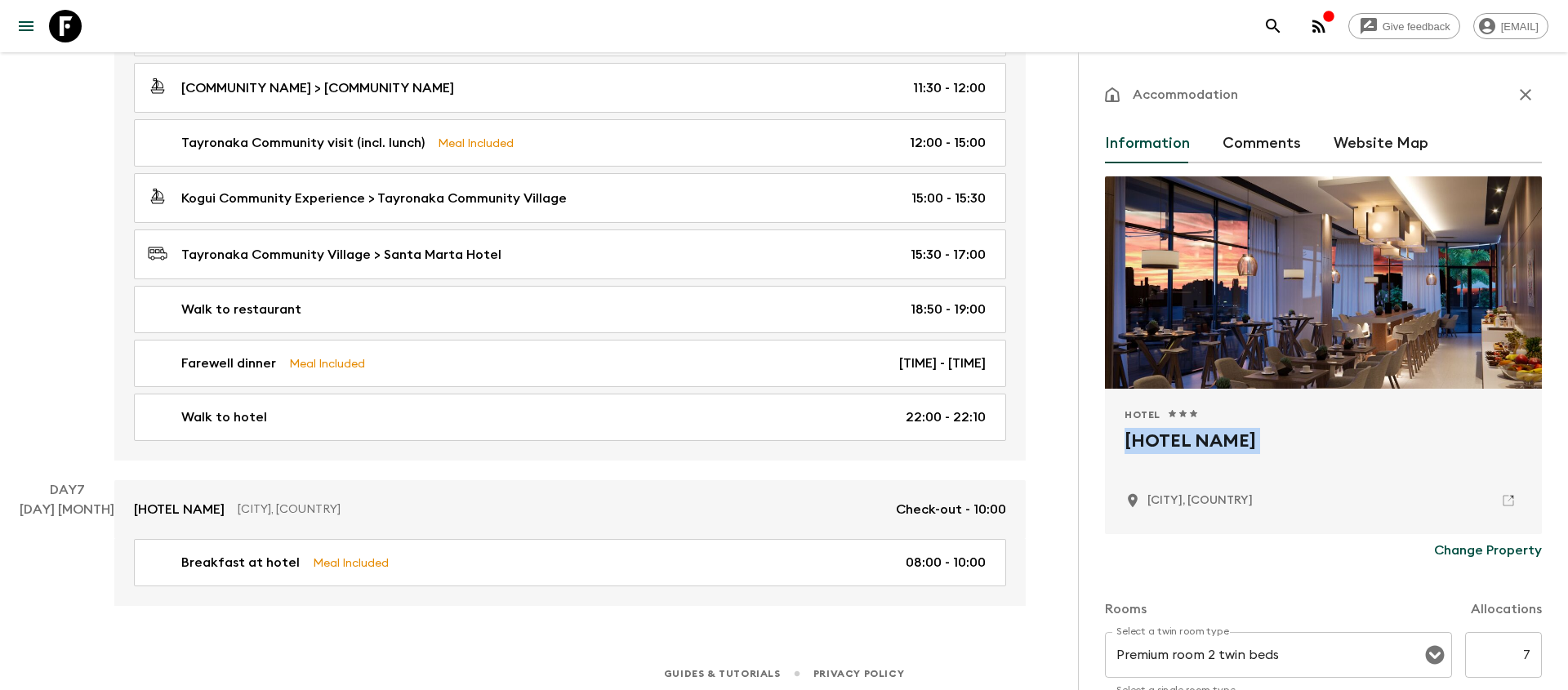click on "[HOTEL NAME]" at bounding box center [1323, 454] 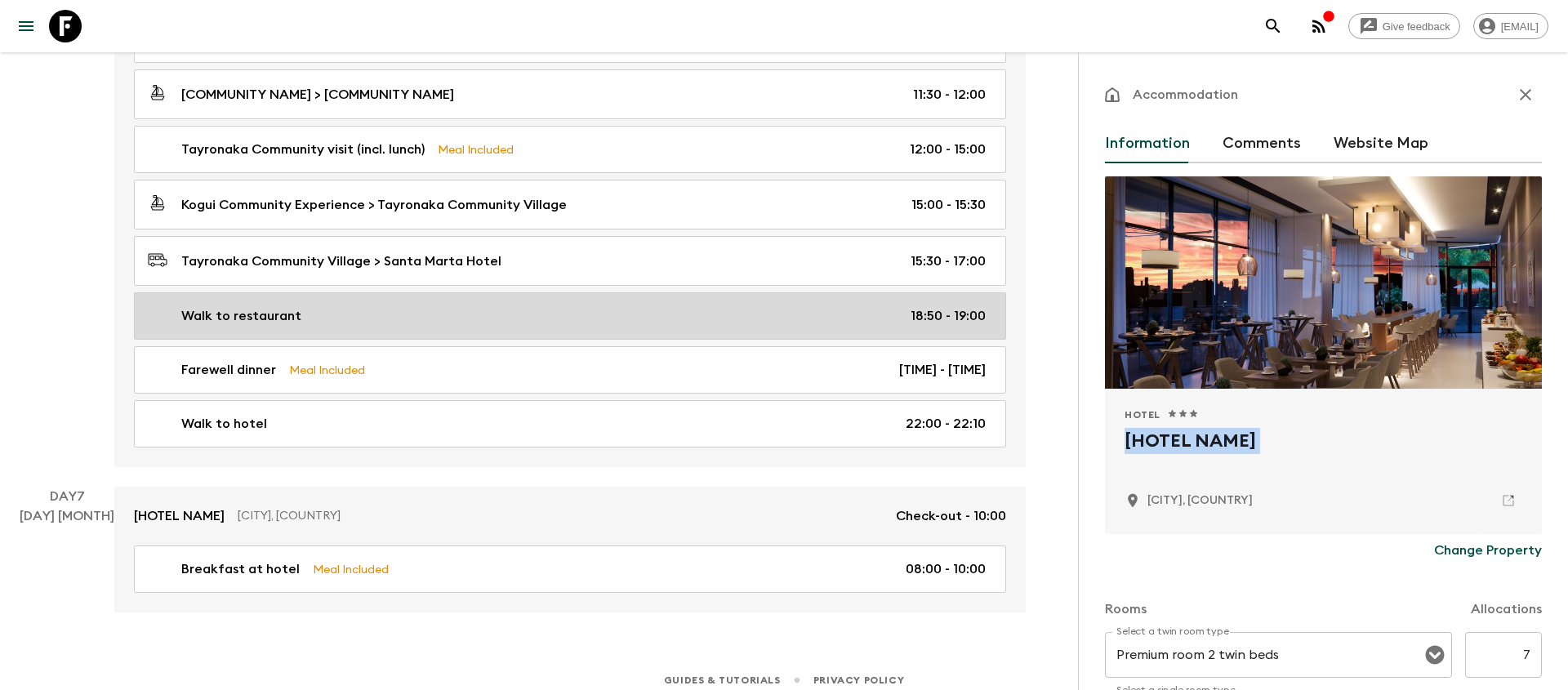 scroll, scrollTop: 2174, scrollLeft: 0, axis: vertical 